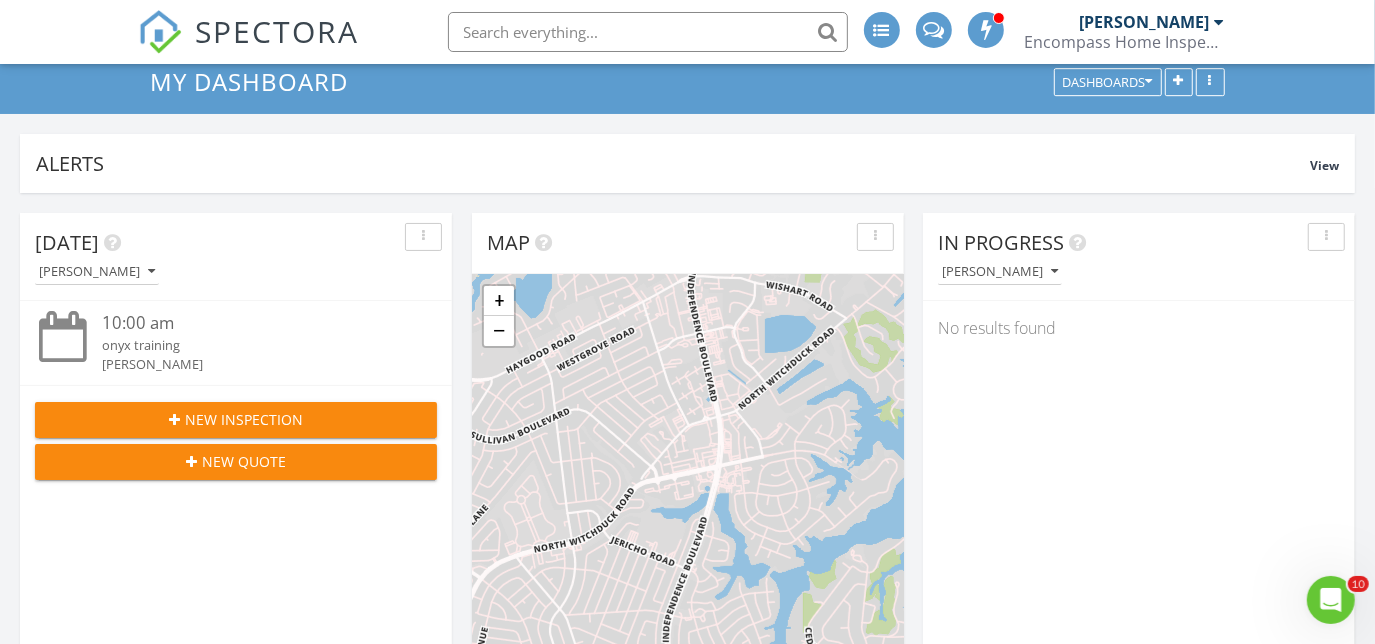 scroll, scrollTop: 736, scrollLeft: 0, axis: vertical 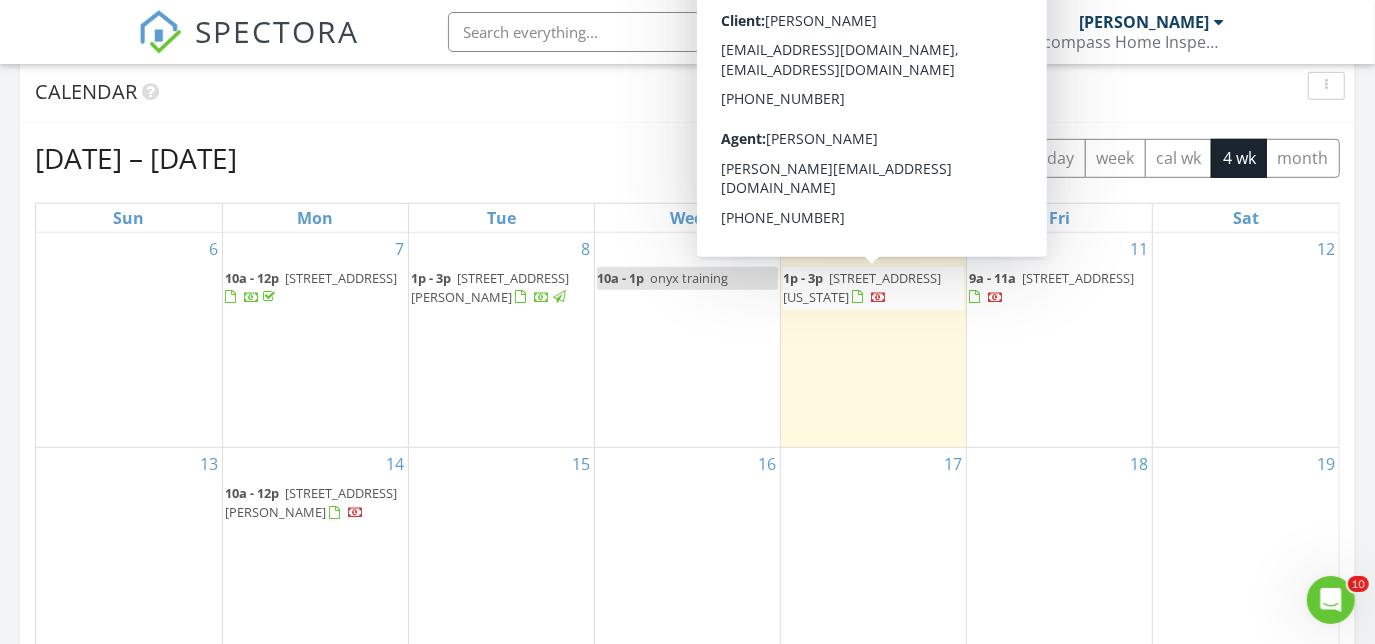 click on "2008 Cheshire Forest Ct, Virginia Beach 23456" at bounding box center (862, 287) 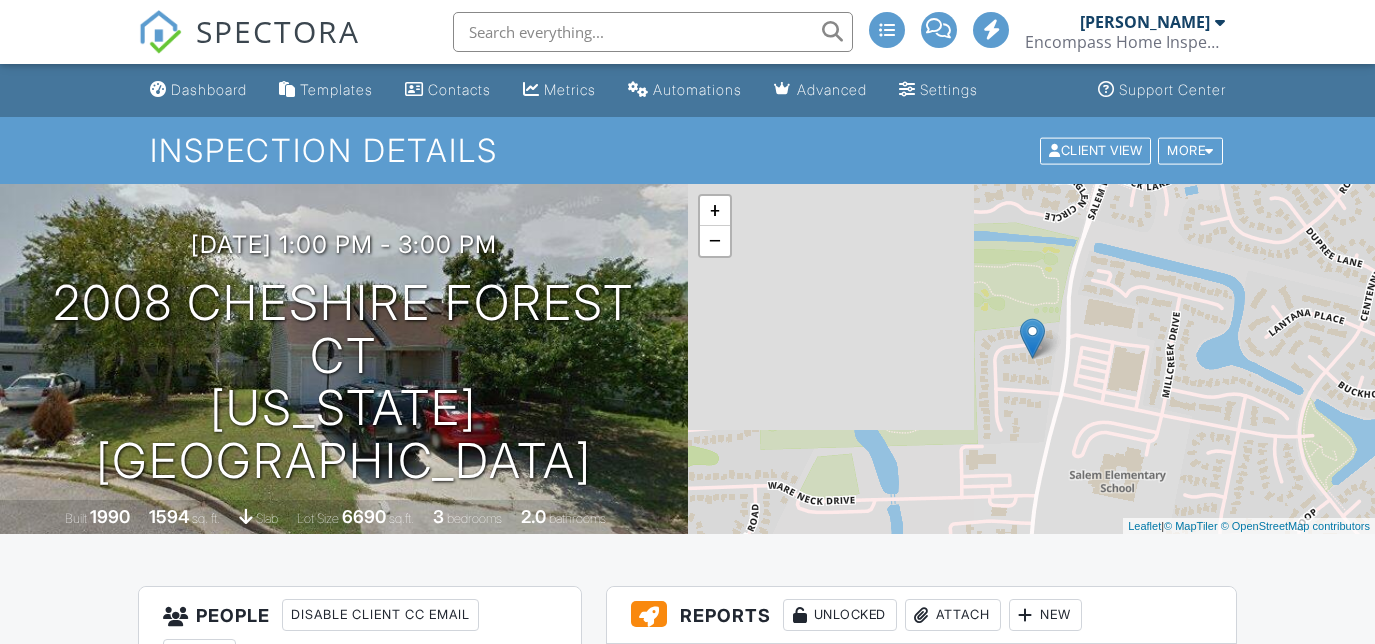 scroll, scrollTop: 727, scrollLeft: 0, axis: vertical 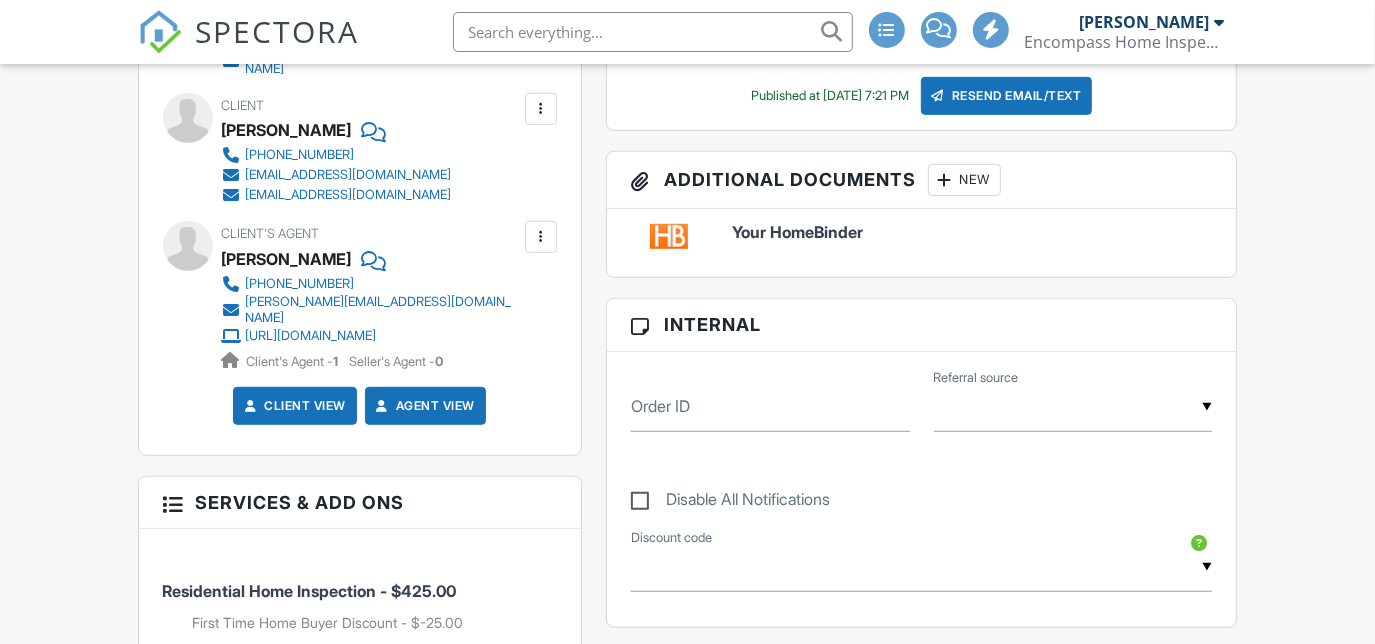 click at bounding box center (541, 109) 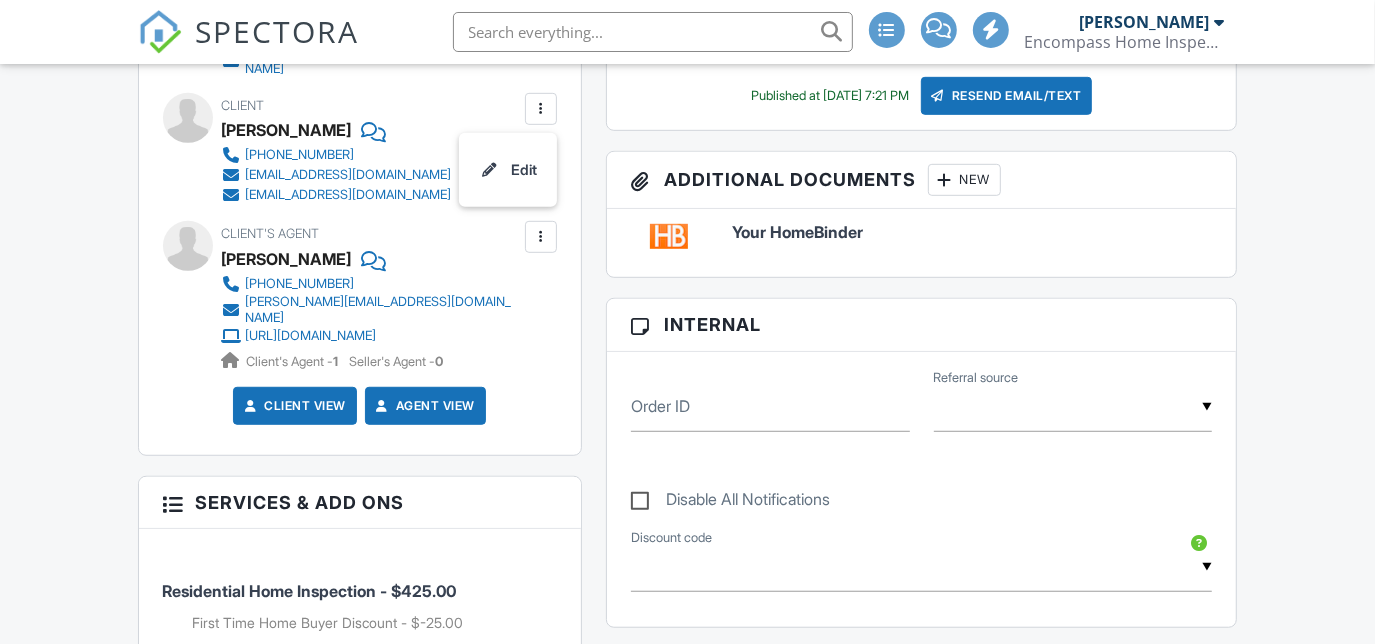 scroll, scrollTop: 727, scrollLeft: 0, axis: vertical 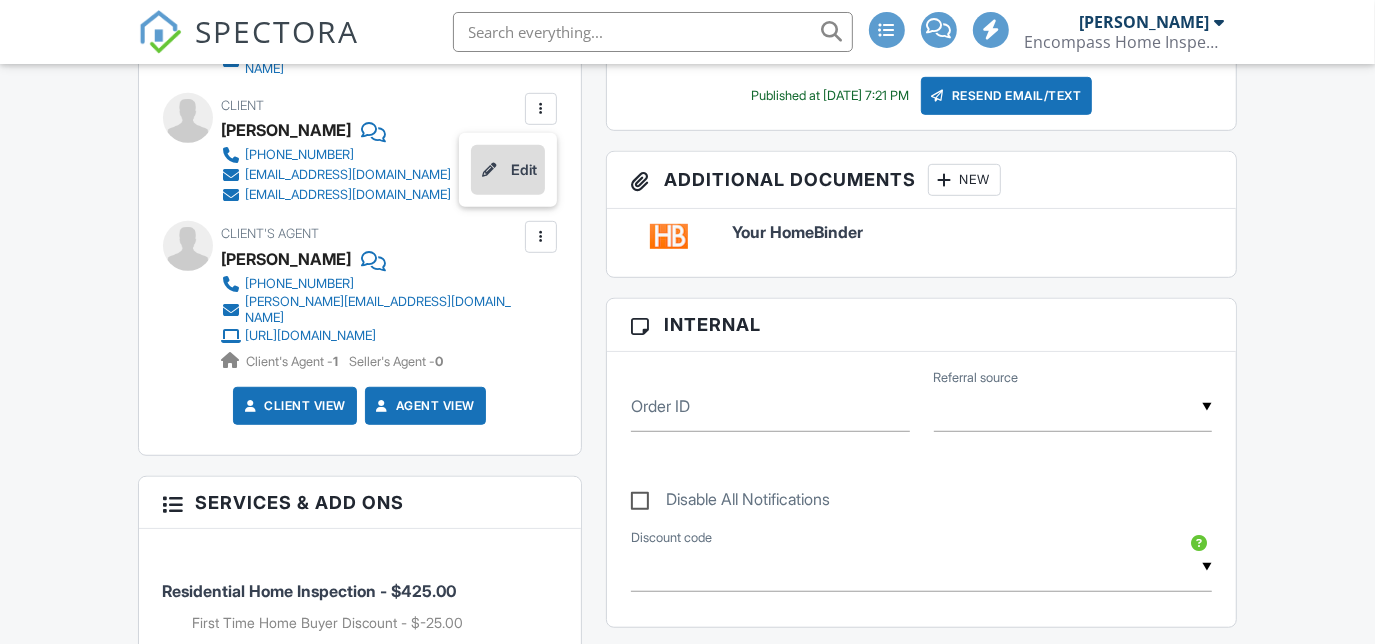 click on "Edit" at bounding box center [508, 170] 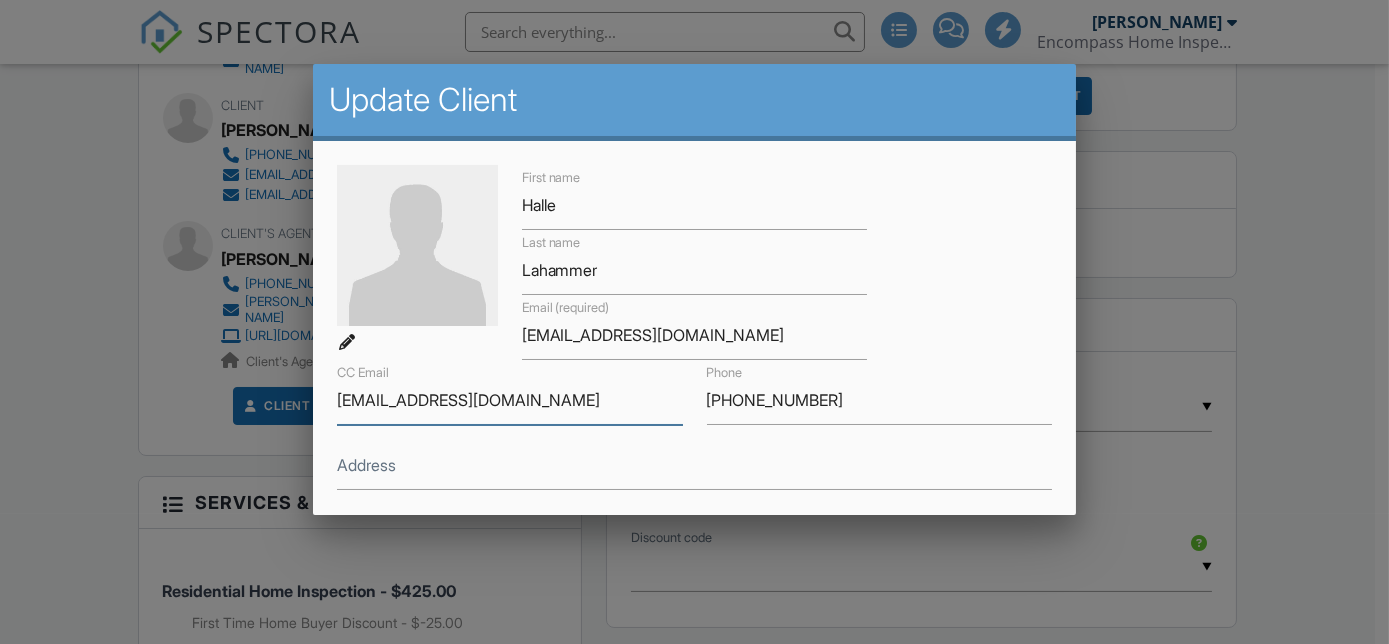 click on "heidilahammer13@gmail.com" at bounding box center (510, 400) 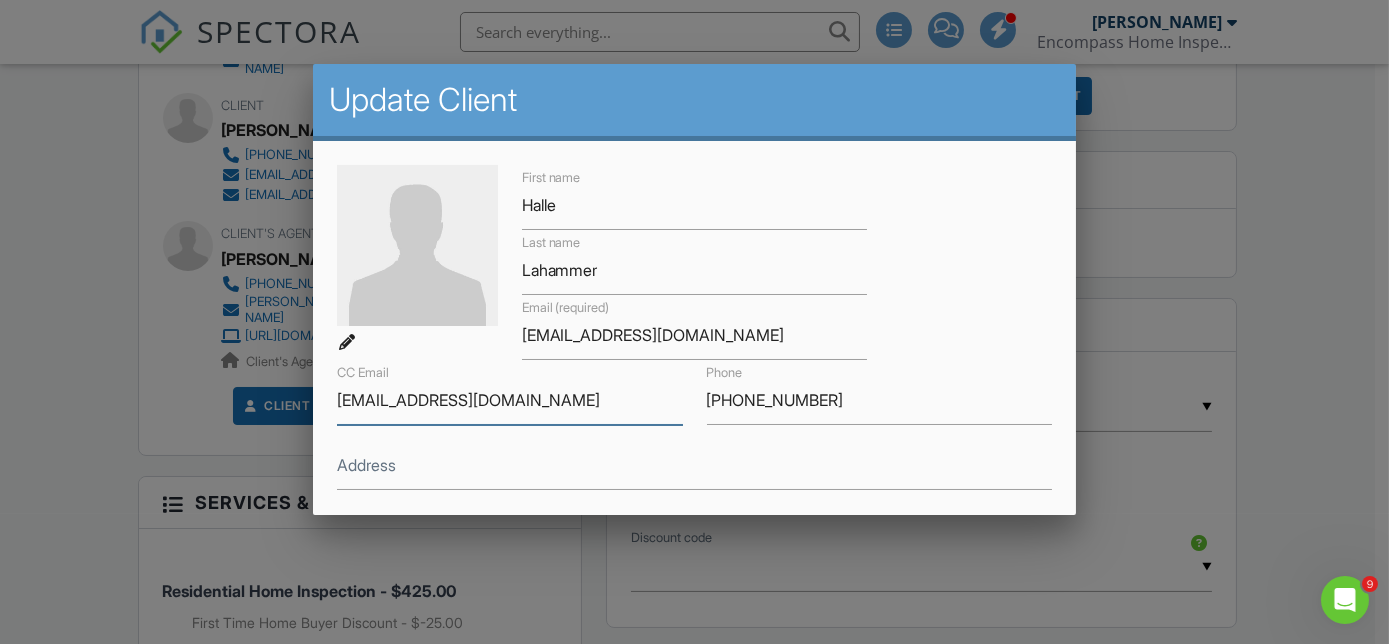 scroll, scrollTop: 454, scrollLeft: 0, axis: vertical 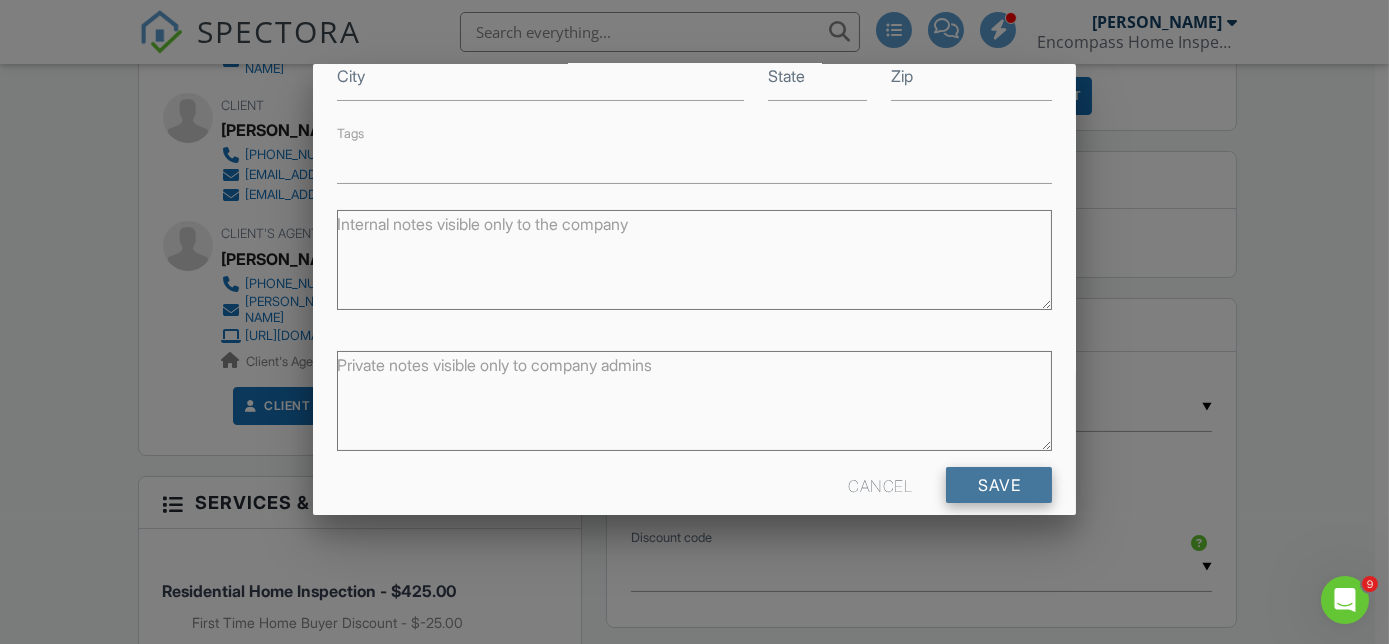 type on "heidilahammer@gmail.com" 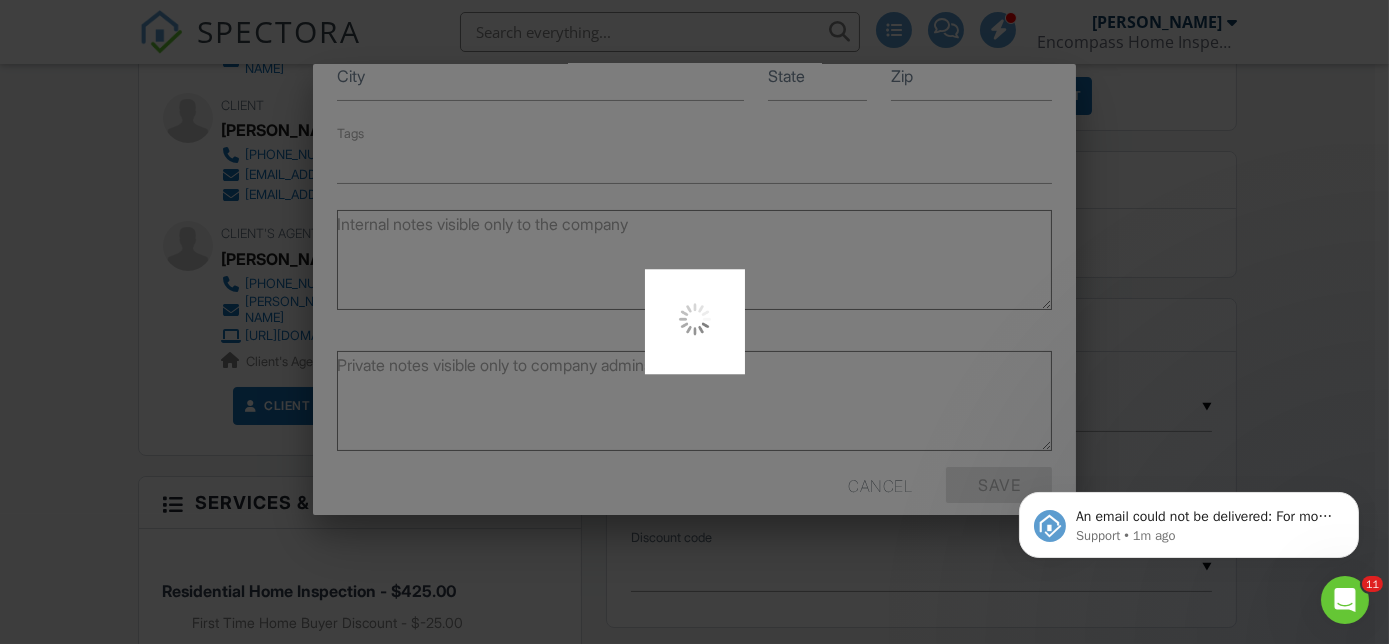 scroll, scrollTop: 0, scrollLeft: 0, axis: both 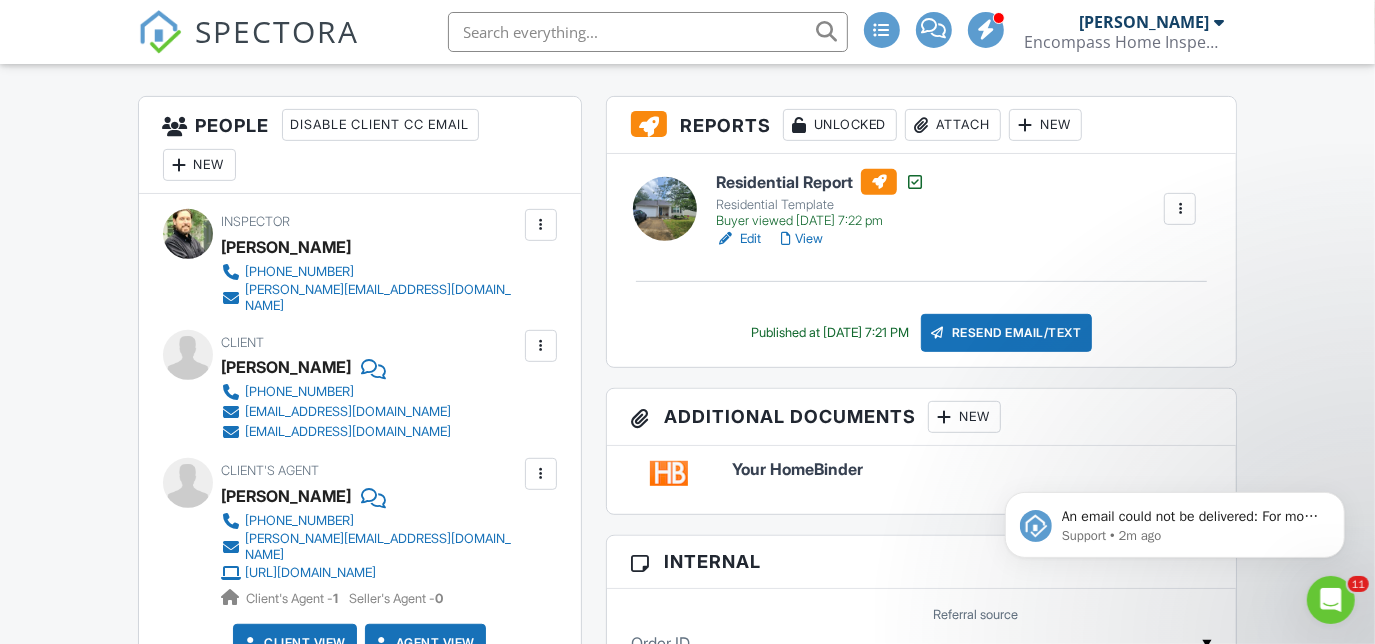 click on "Resend Email/Text" at bounding box center [1007, 333] 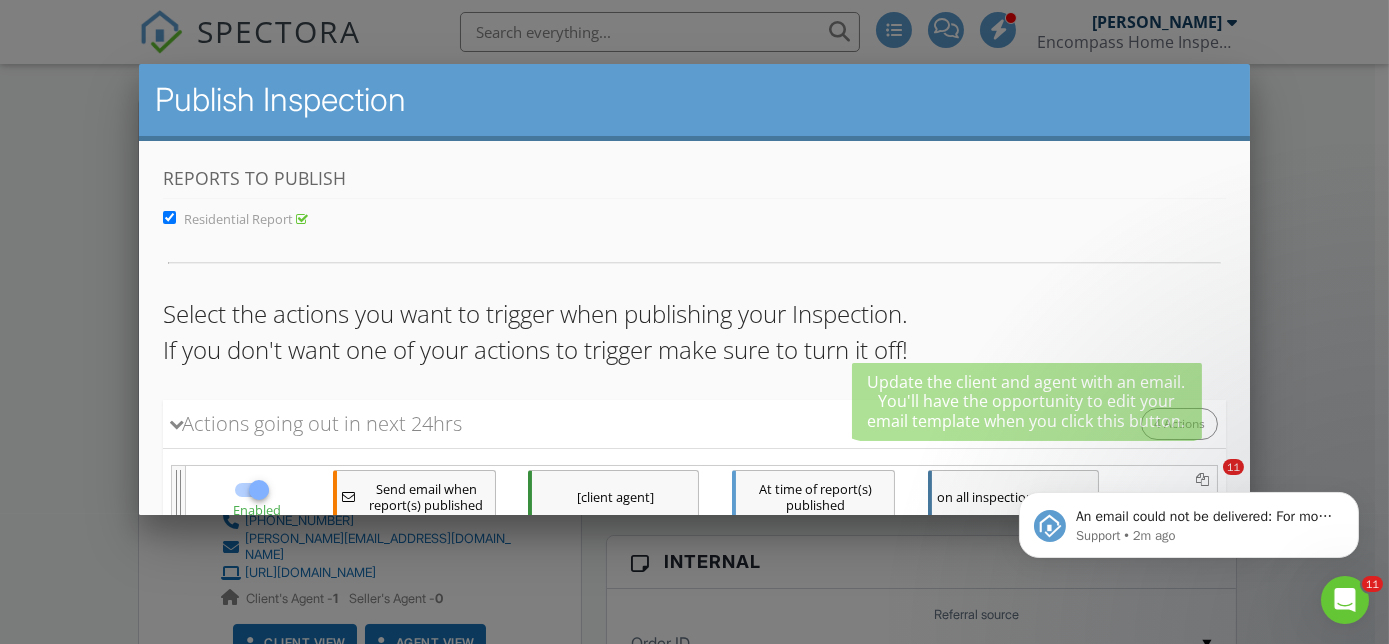scroll, scrollTop: 0, scrollLeft: 0, axis: both 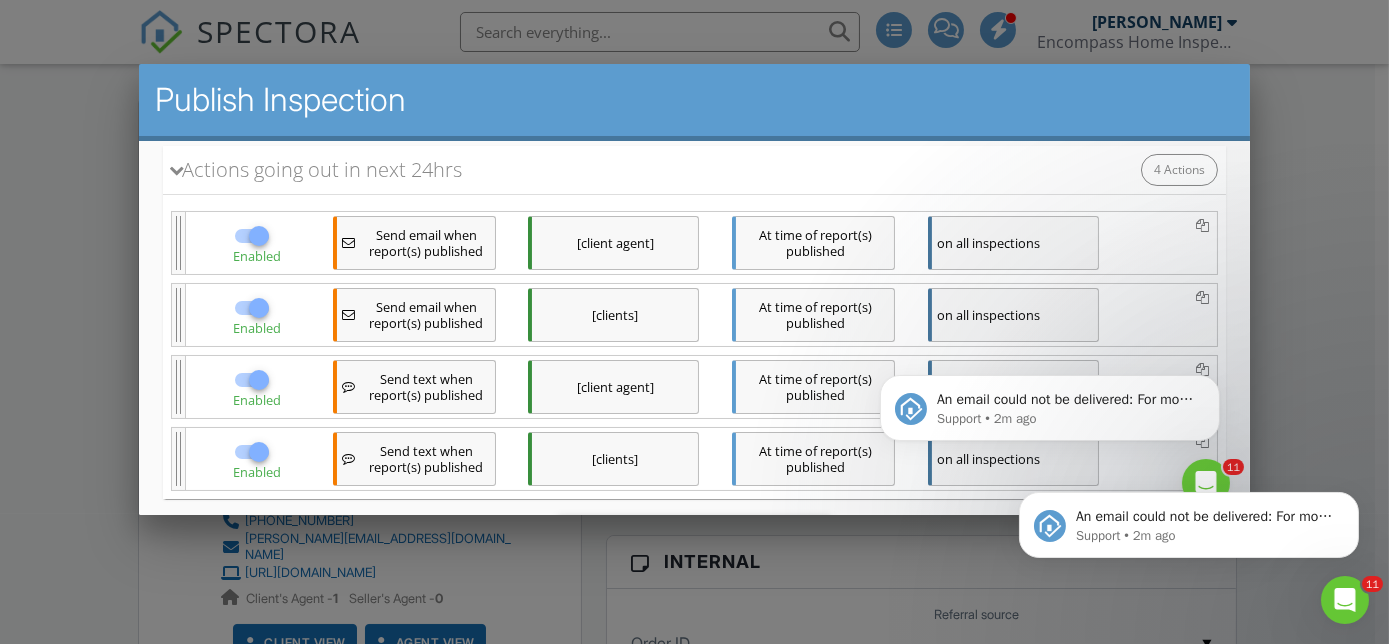 click at bounding box center [258, 236] 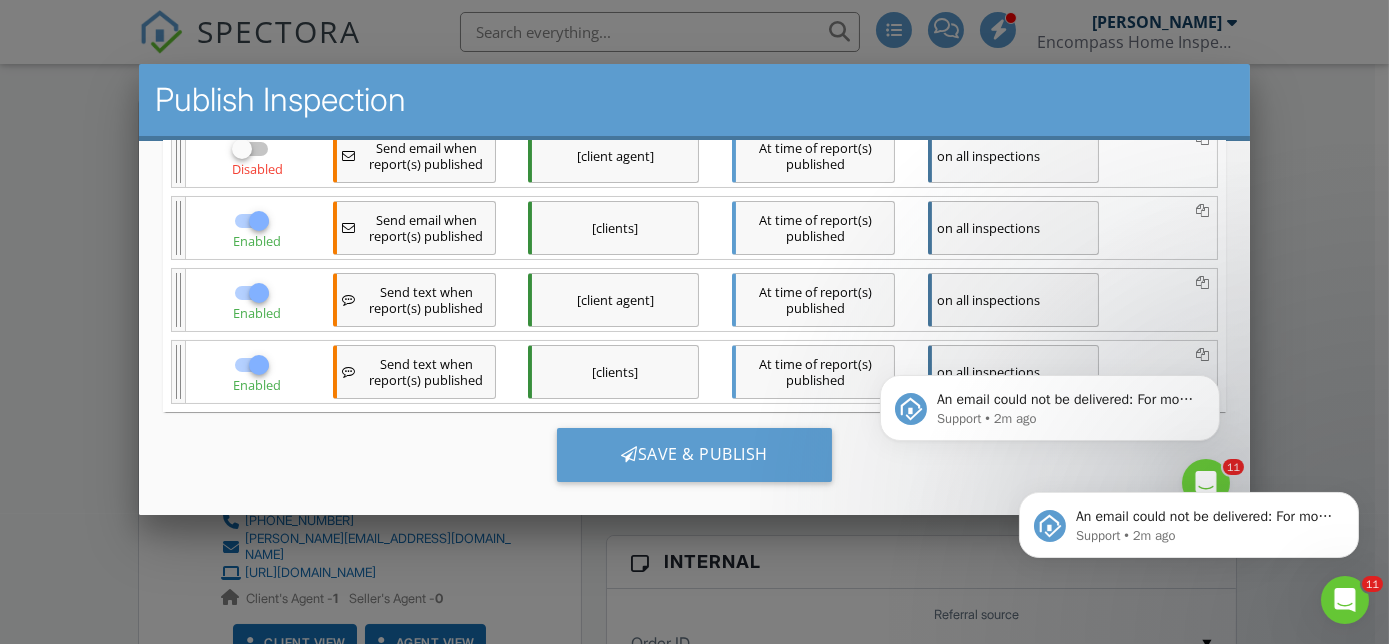 scroll, scrollTop: 345, scrollLeft: 0, axis: vertical 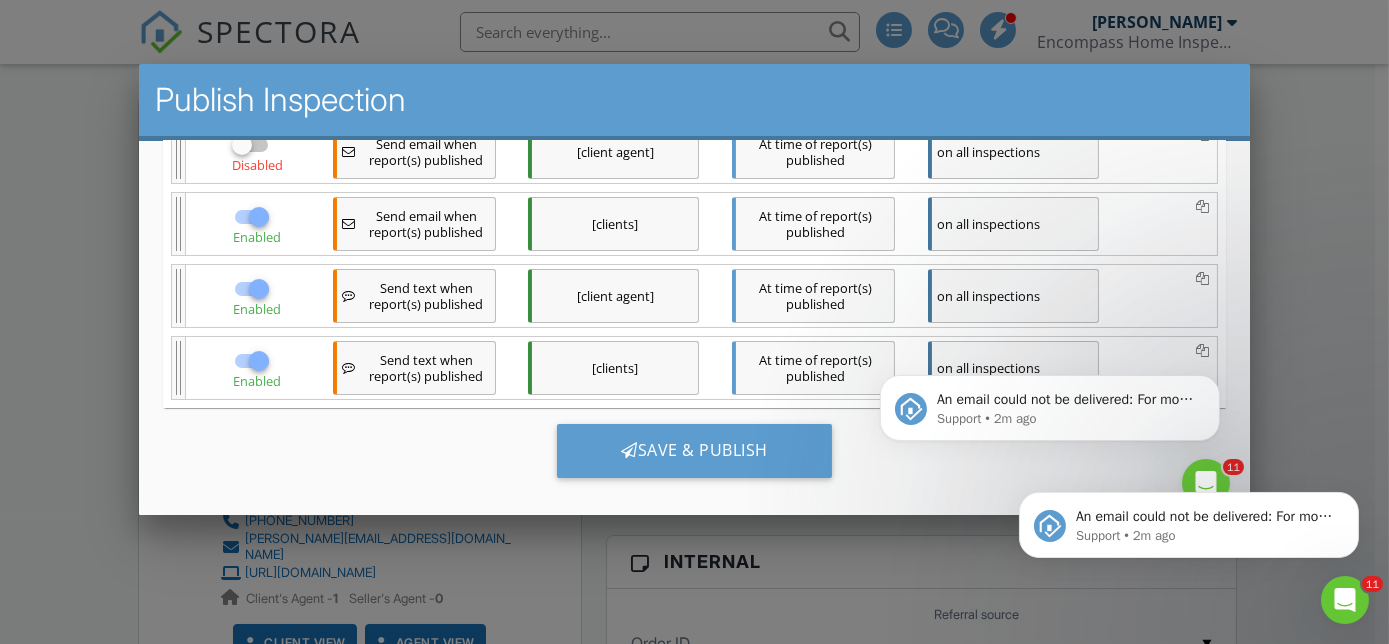 click at bounding box center (258, 289) 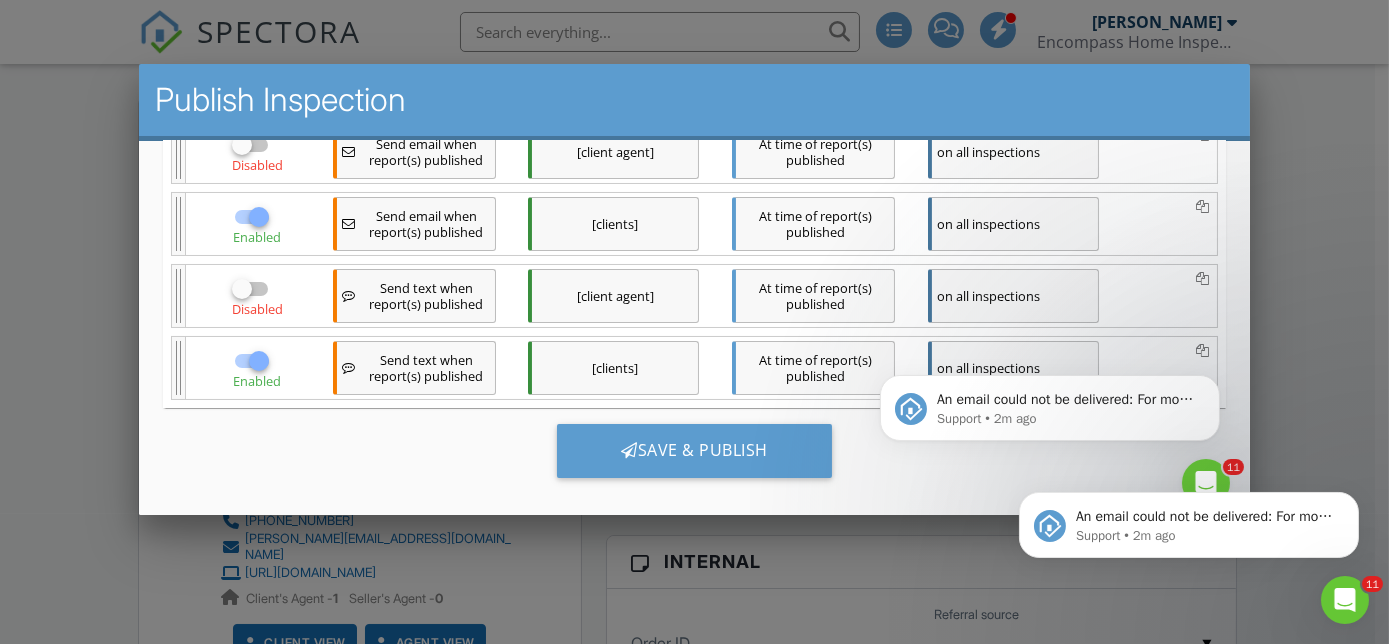click on "Enabled" at bounding box center (256, 381) 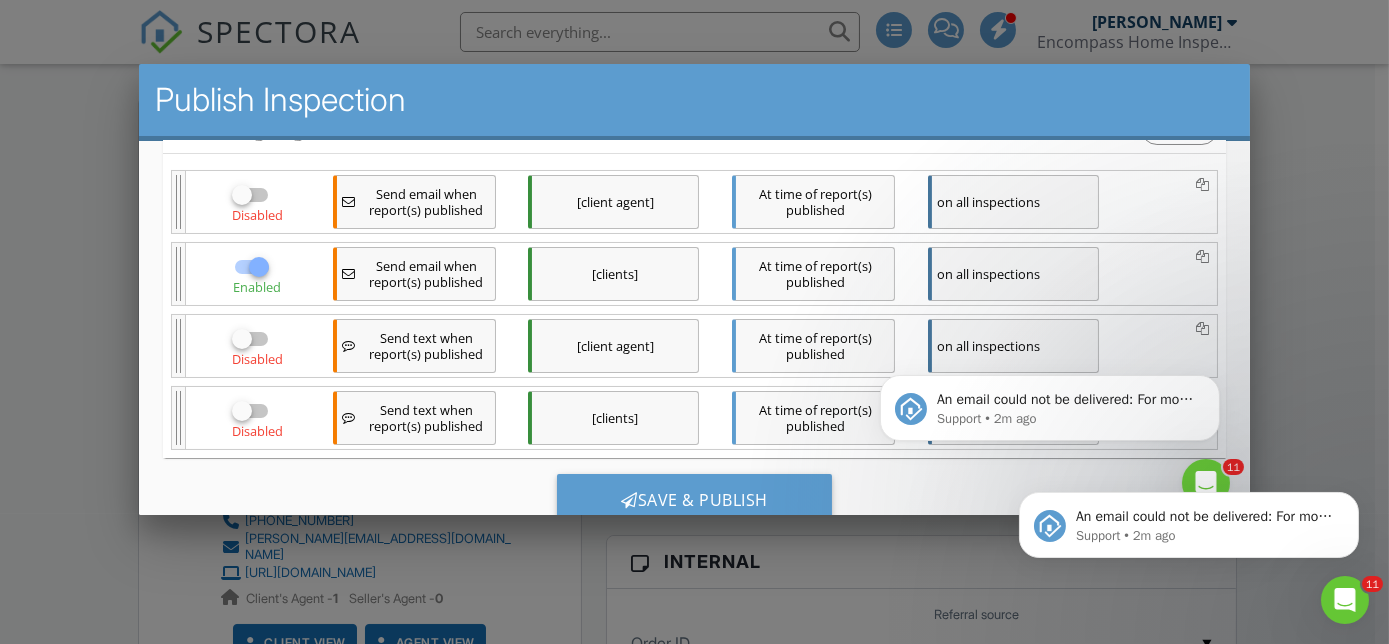 scroll, scrollTop: 345, scrollLeft: 0, axis: vertical 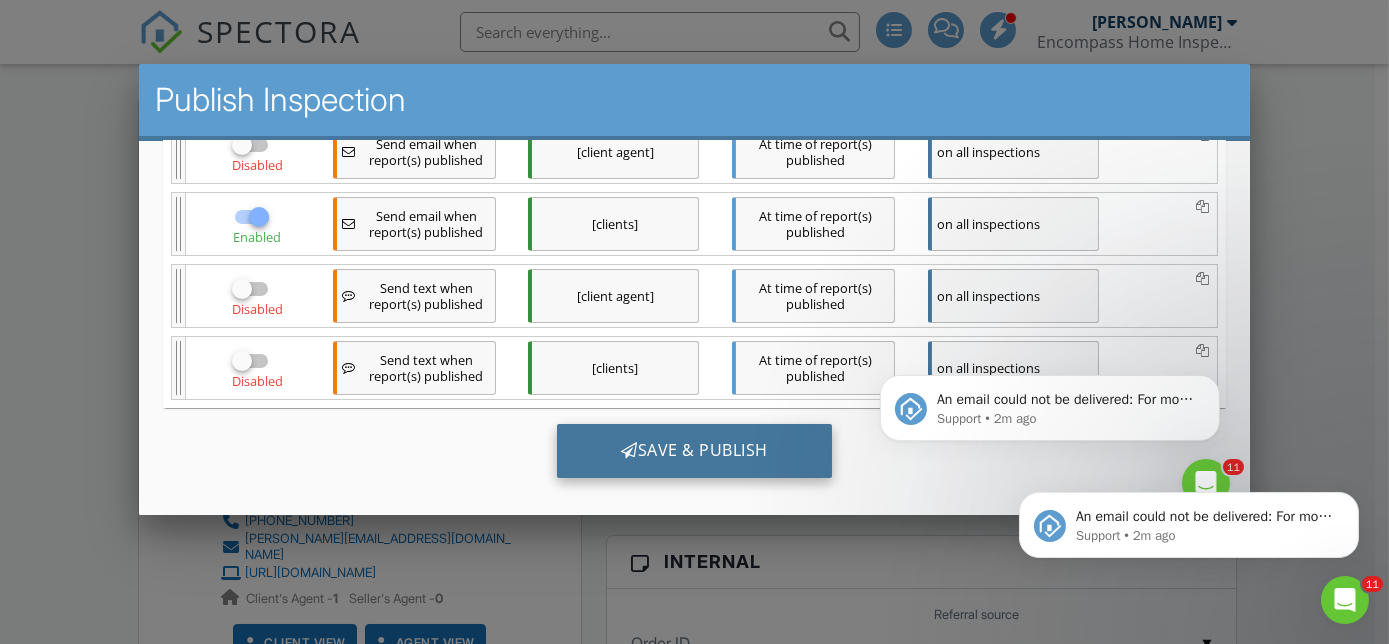 click on "Save & Publish" at bounding box center [693, 451] 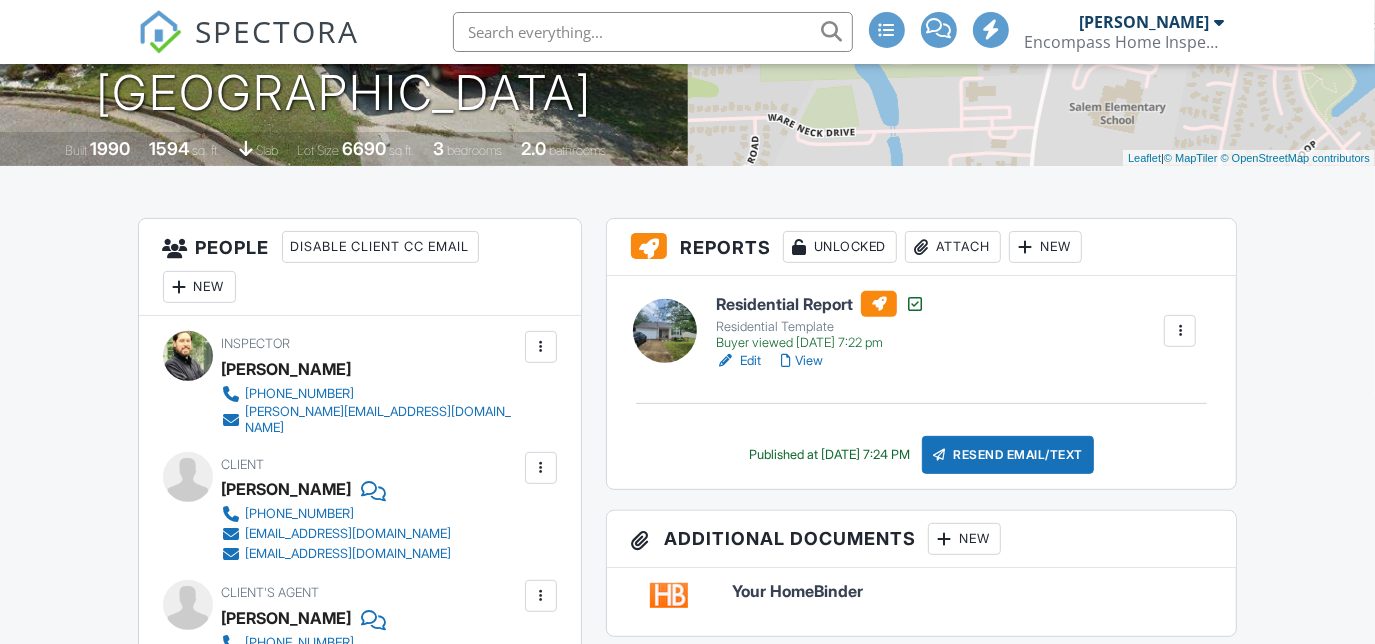 scroll, scrollTop: 454, scrollLeft: 0, axis: vertical 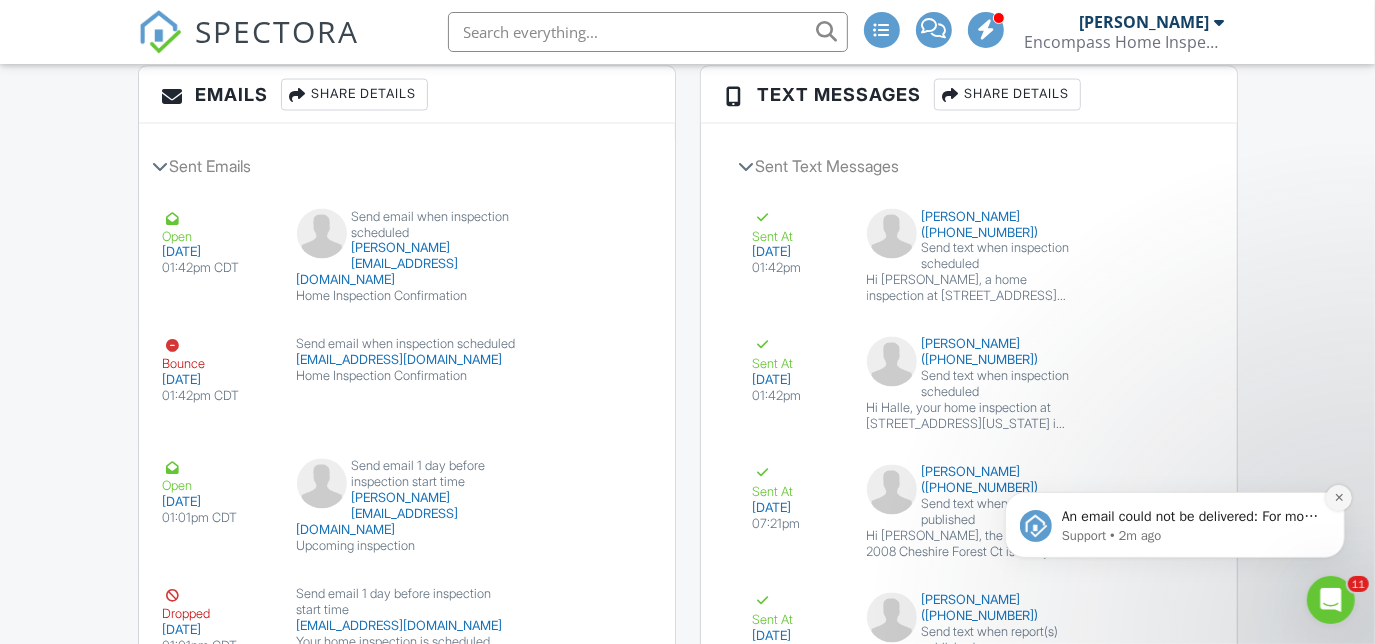 click 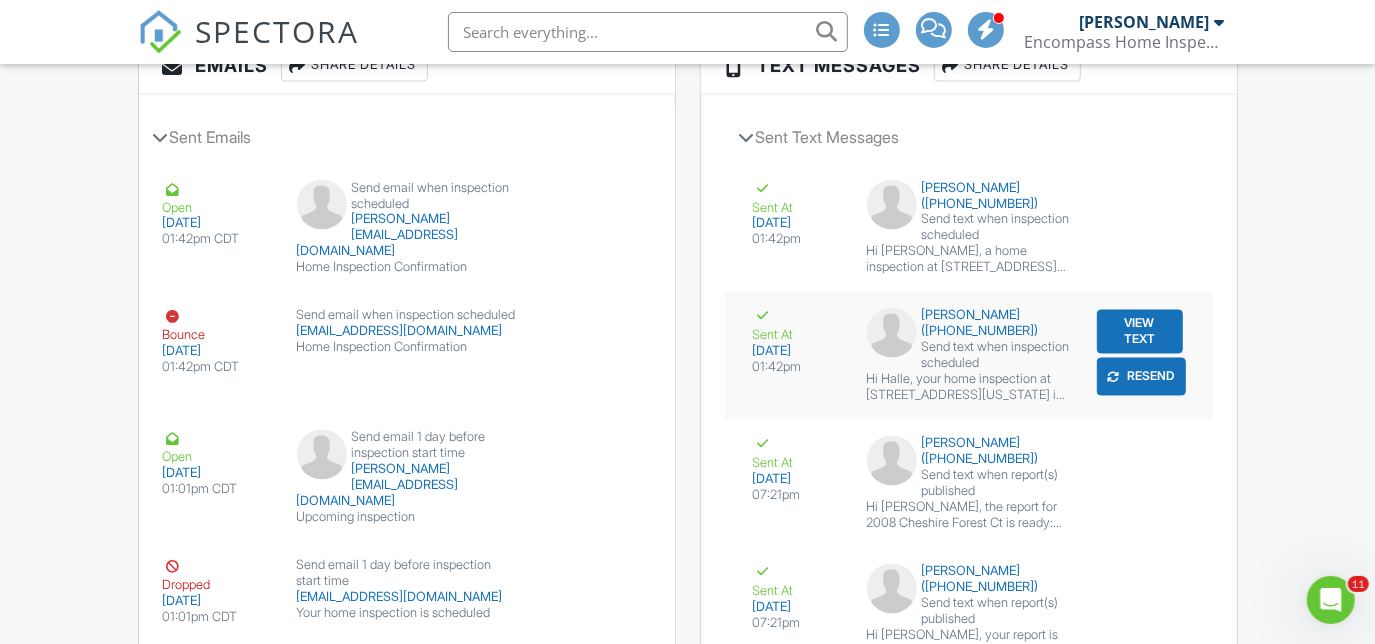 scroll, scrollTop: 2636, scrollLeft: 0, axis: vertical 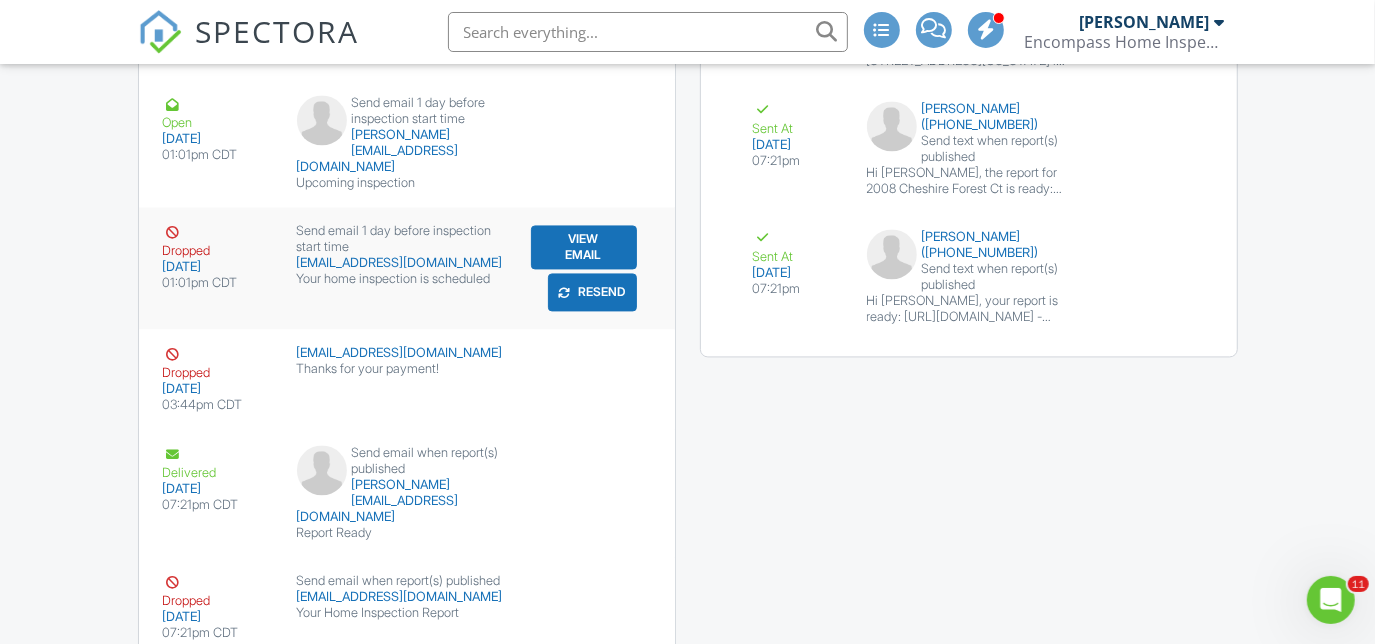 click on "View Email" at bounding box center [584, 247] 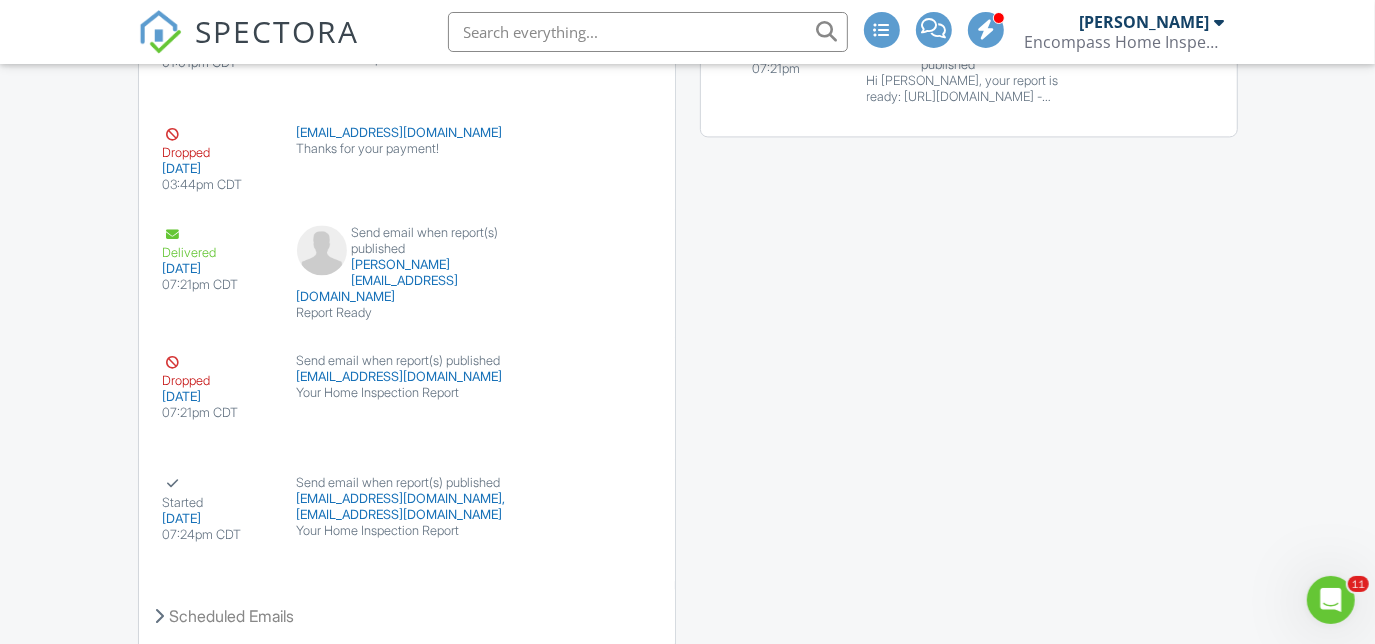 scroll, scrollTop: 2794, scrollLeft: 0, axis: vertical 